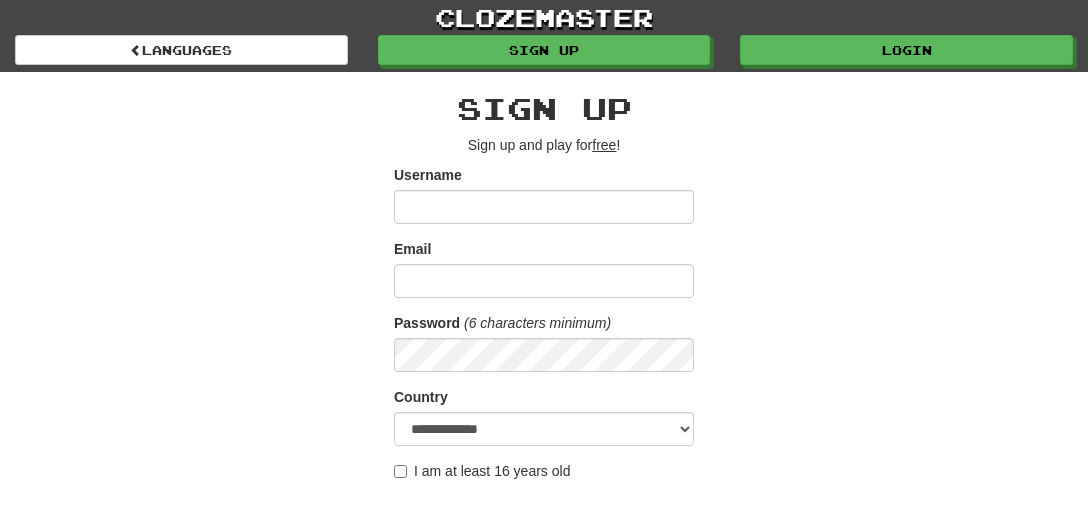 scroll, scrollTop: 0, scrollLeft: 0, axis: both 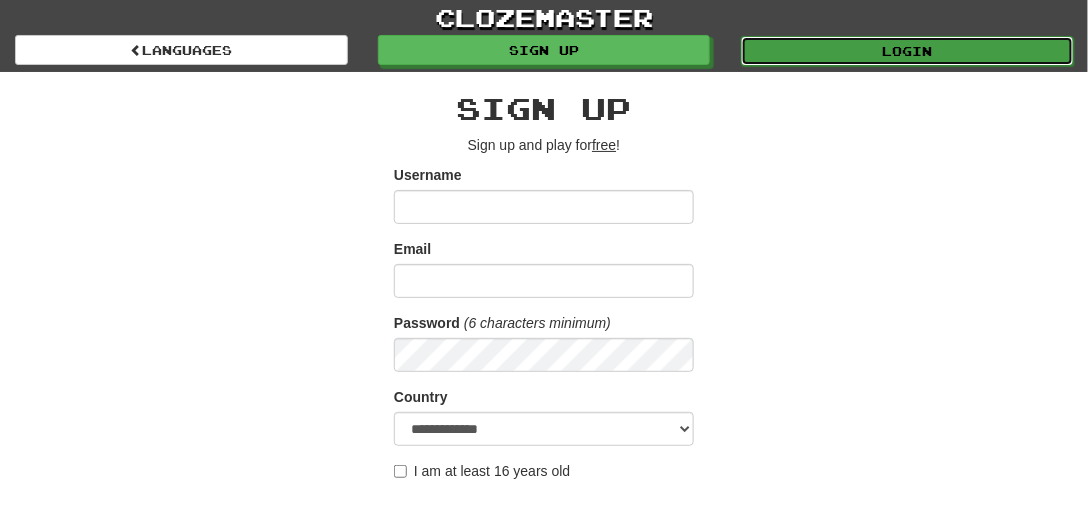 click on "Login" at bounding box center (907, 51) 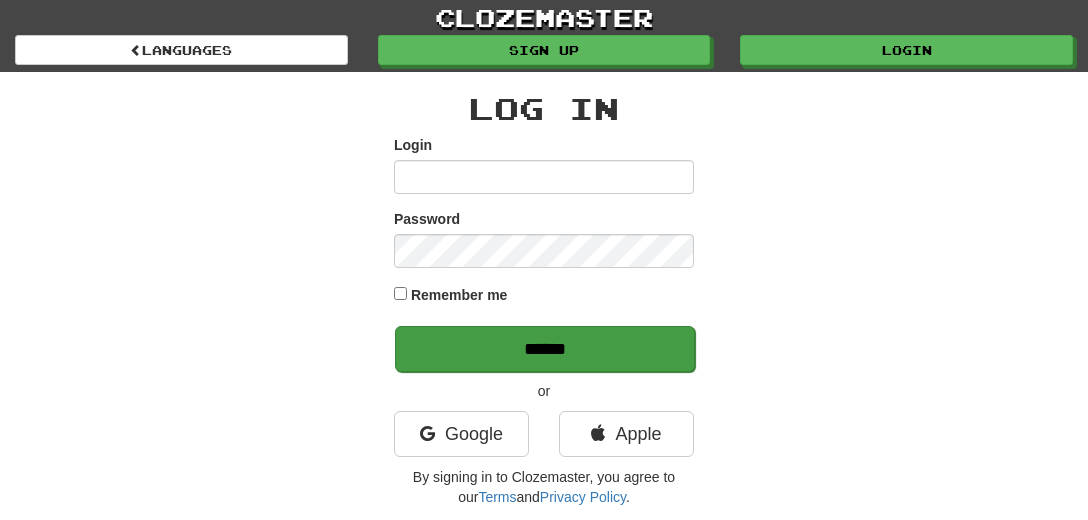 scroll, scrollTop: 0, scrollLeft: 0, axis: both 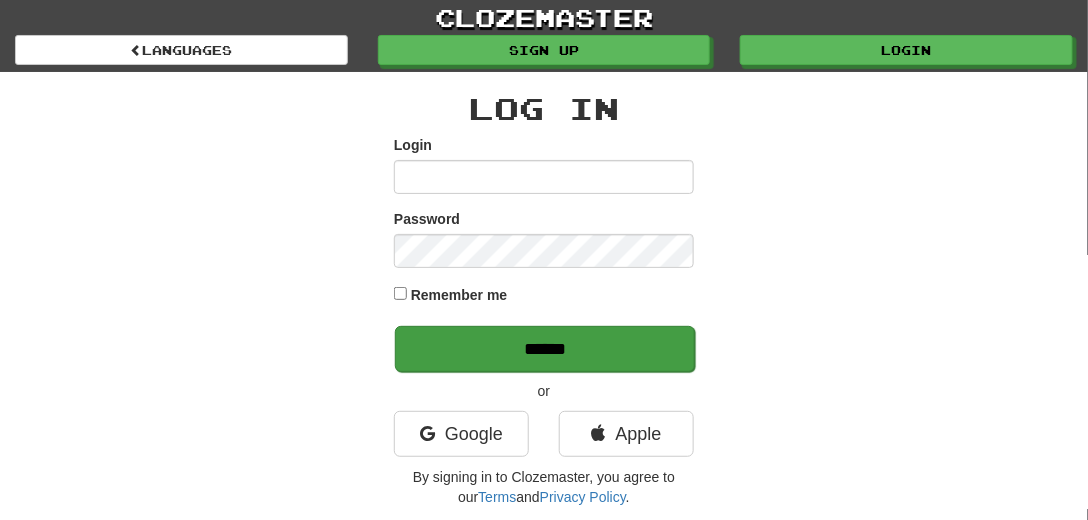 type on "*********" 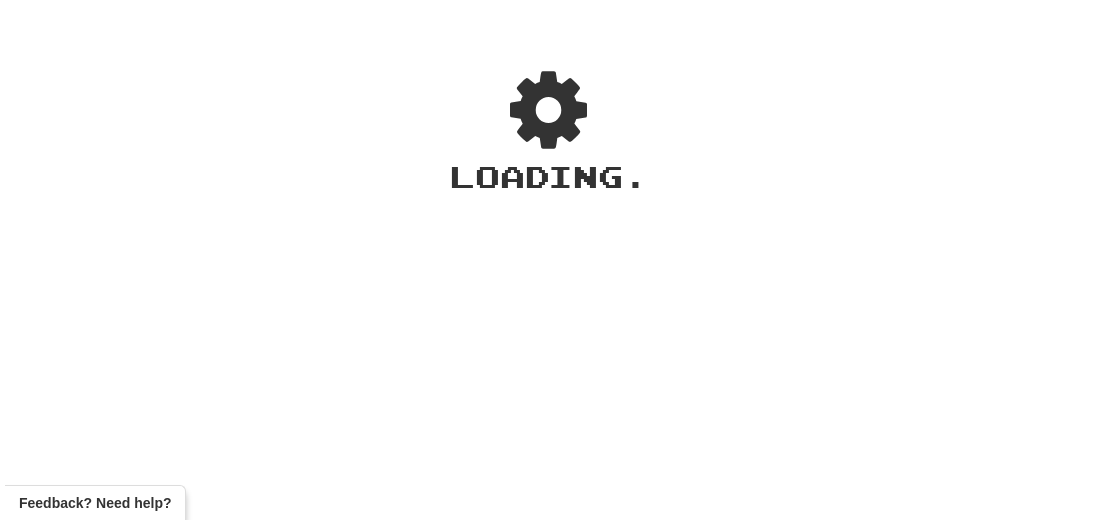 scroll, scrollTop: 0, scrollLeft: 0, axis: both 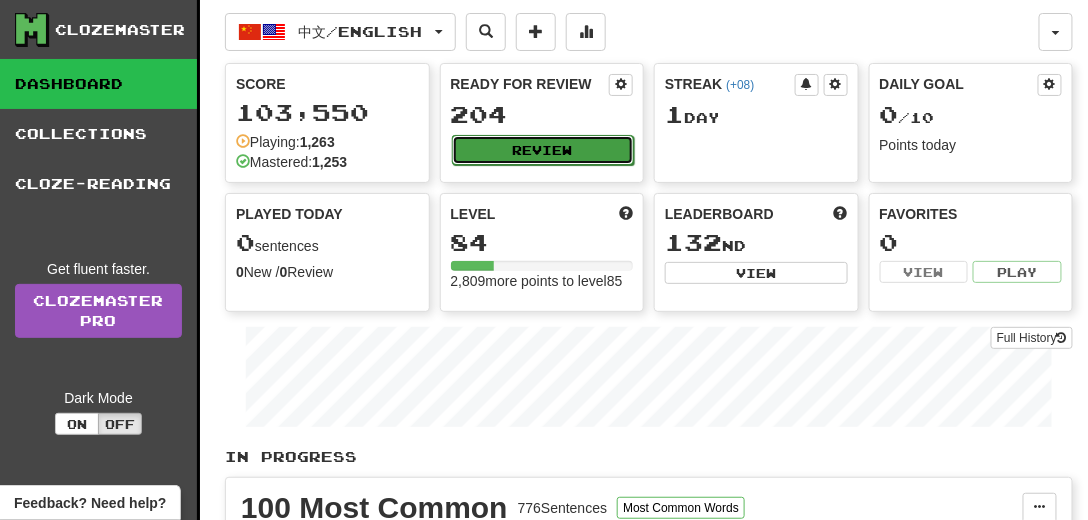 click on "Review" at bounding box center [543, 150] 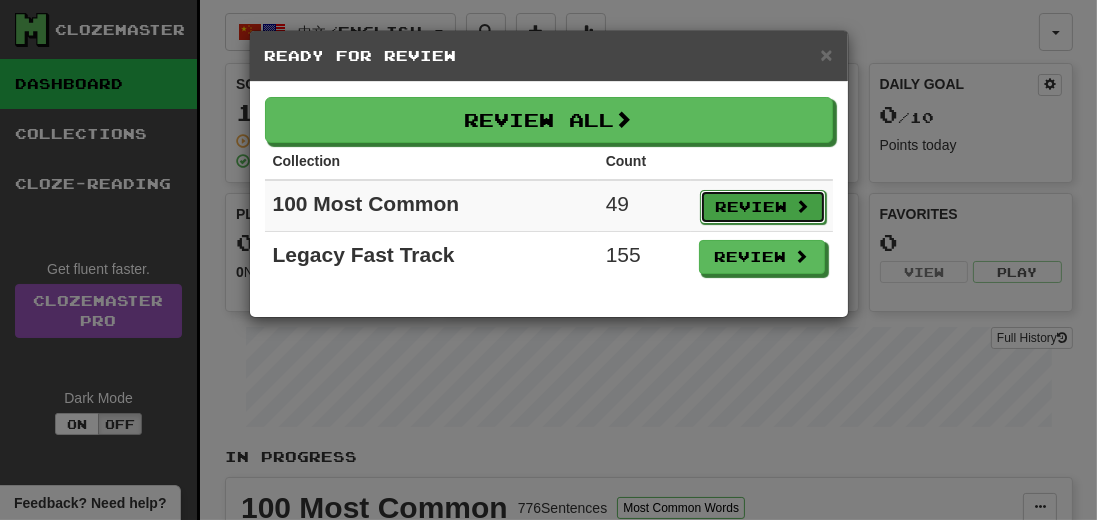 click on "Review" at bounding box center (763, 207) 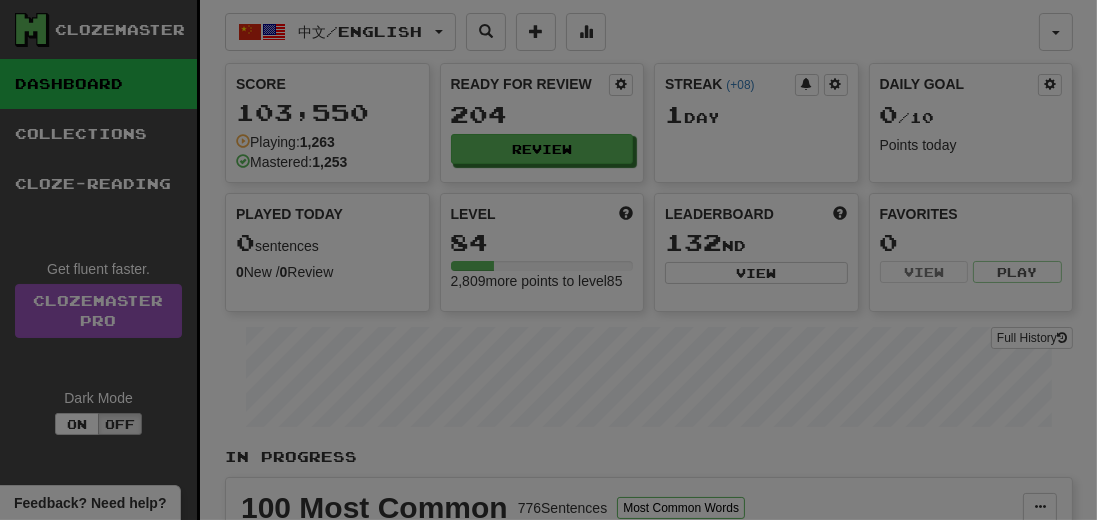 select on "**" 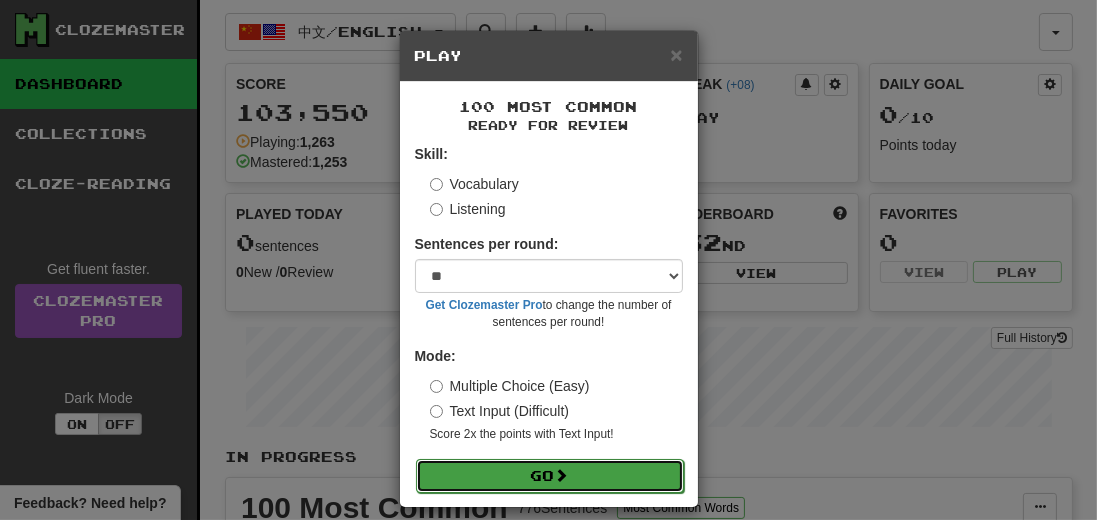 click at bounding box center (562, 475) 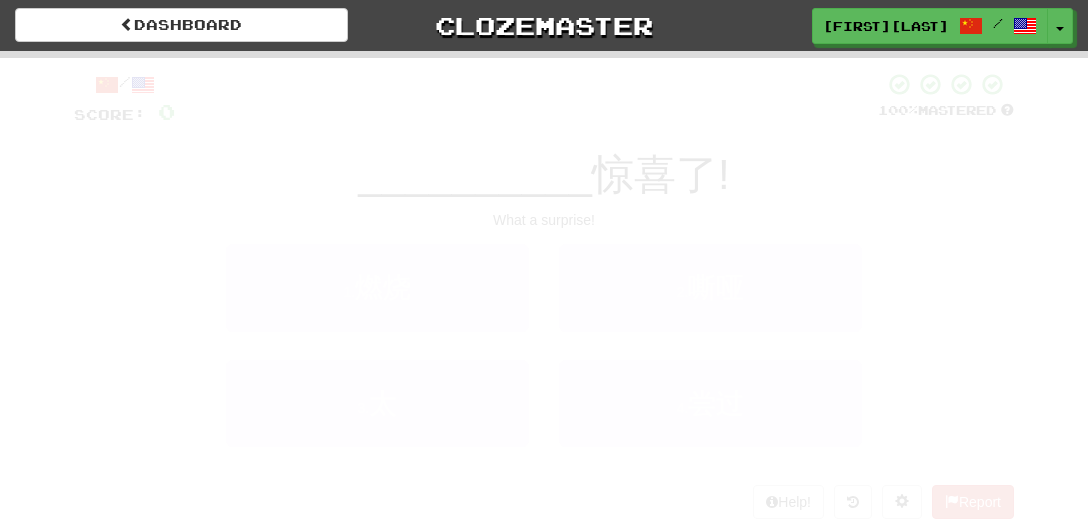 scroll, scrollTop: 0, scrollLeft: 0, axis: both 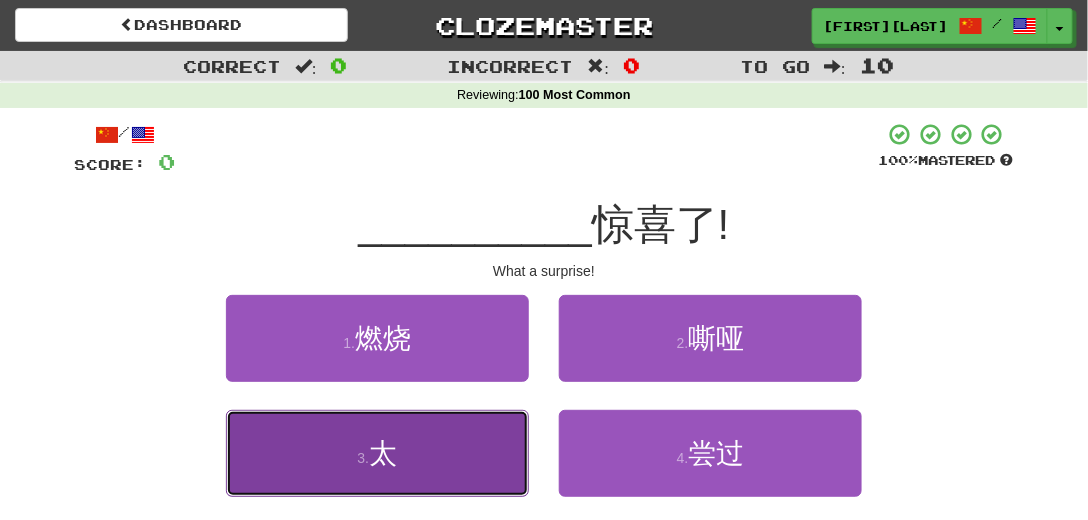 click on "太" at bounding box center [383, 453] 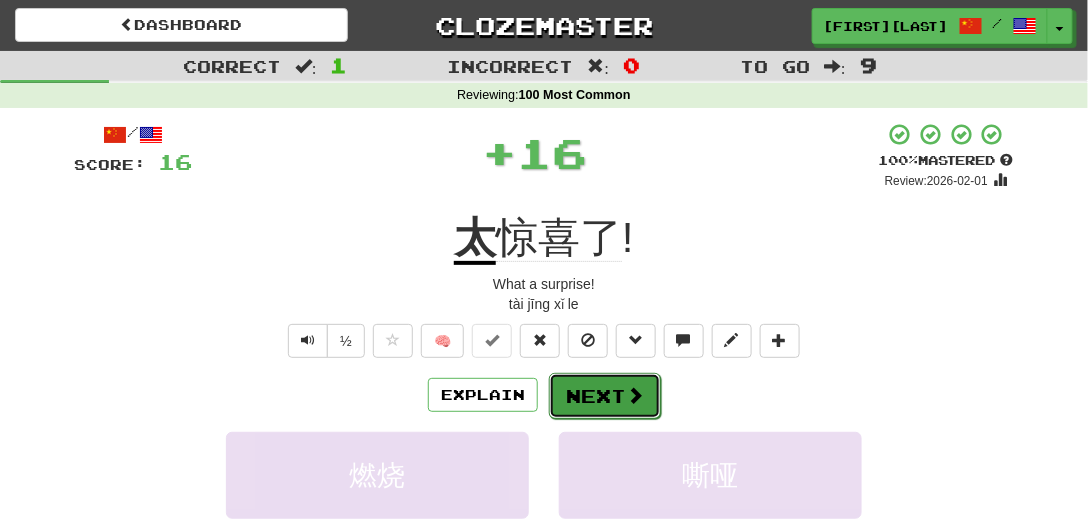 click on "Next" at bounding box center (605, 396) 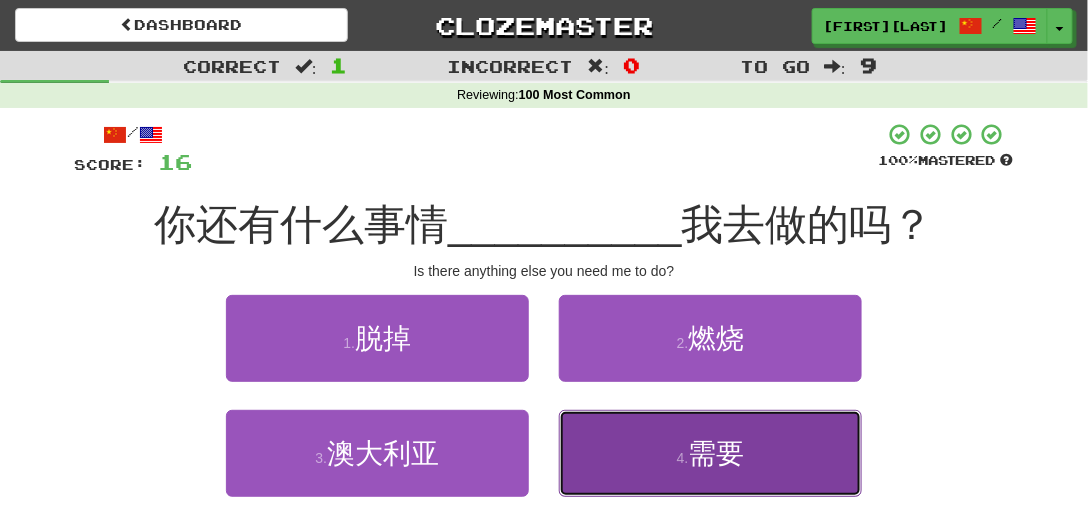 click on "需要" at bounding box center (716, 453) 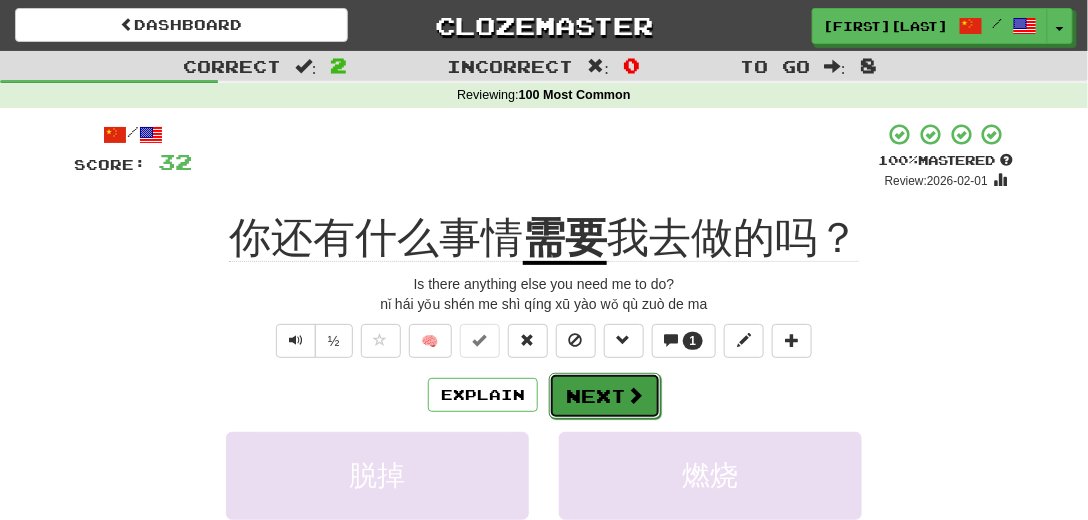 click on "Next" at bounding box center [605, 396] 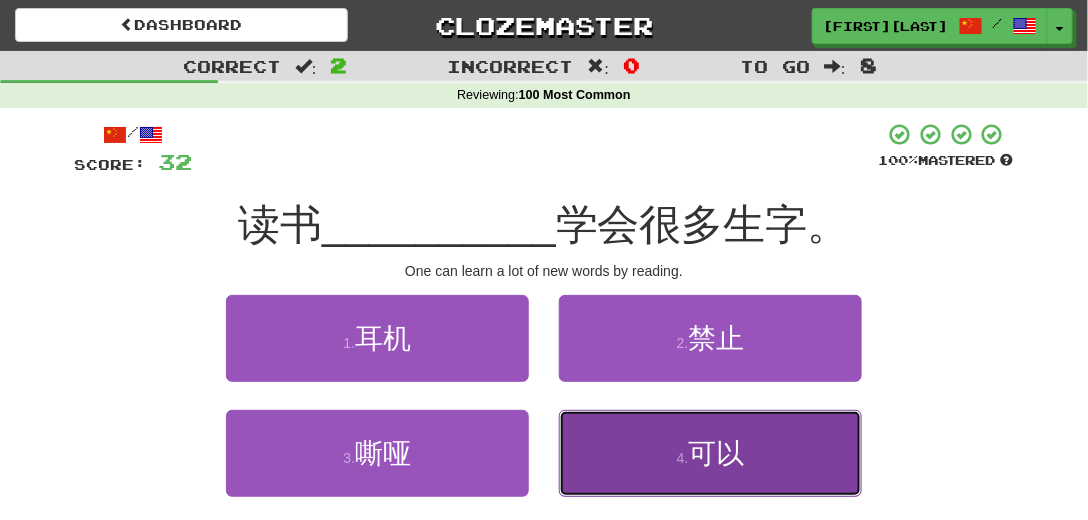click on "可以" at bounding box center [716, 453] 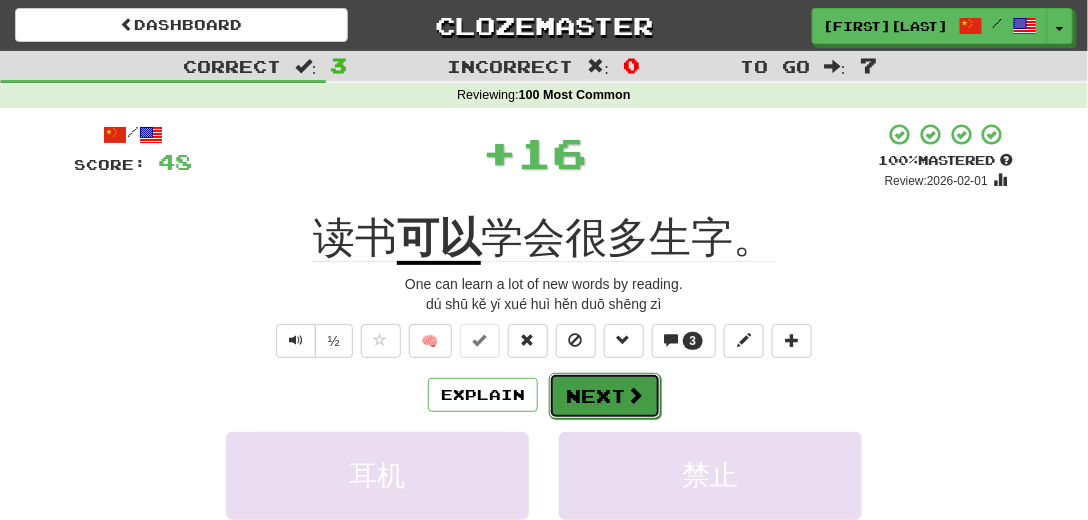 click on "Next" at bounding box center (605, 396) 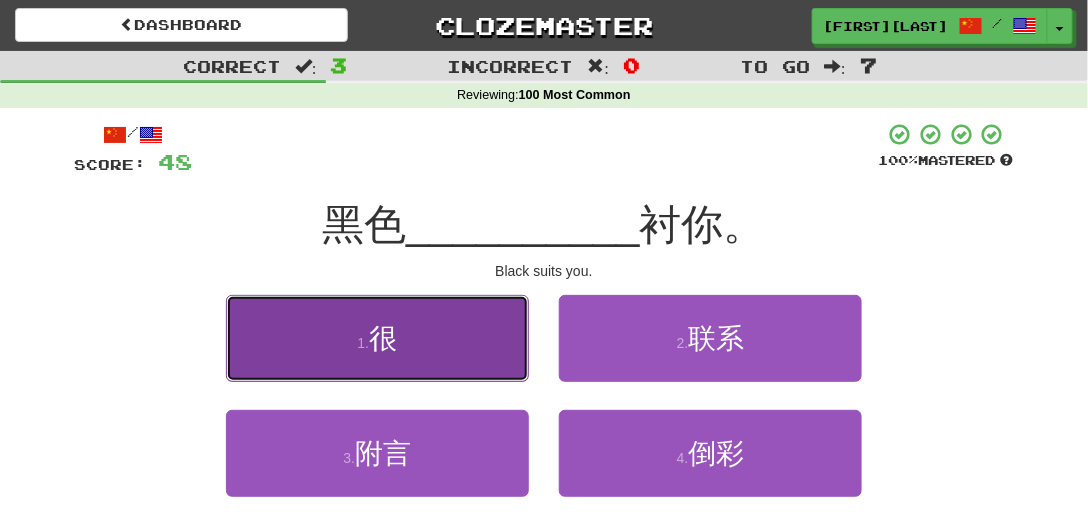 click on "很" at bounding box center [383, 338] 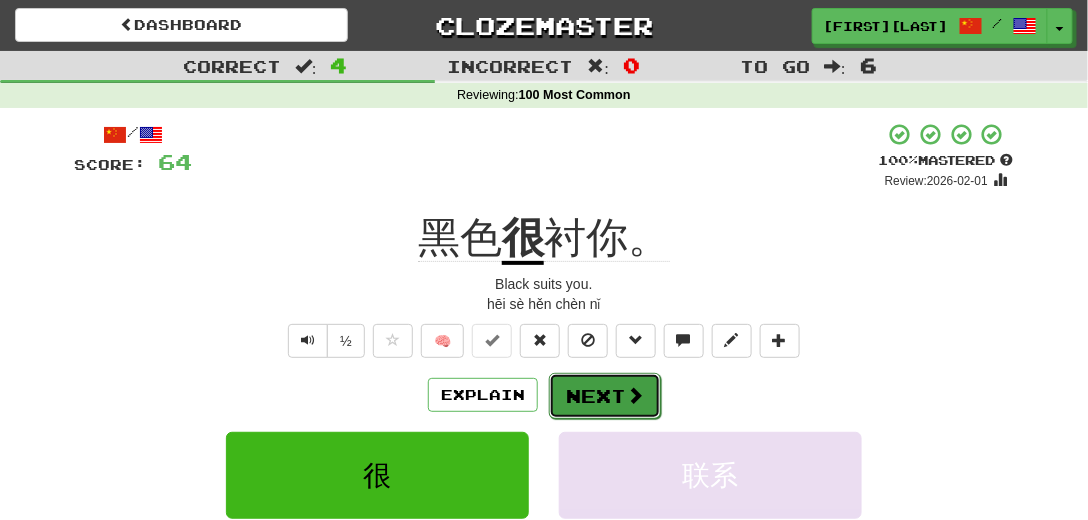 click on "Next" at bounding box center [605, 396] 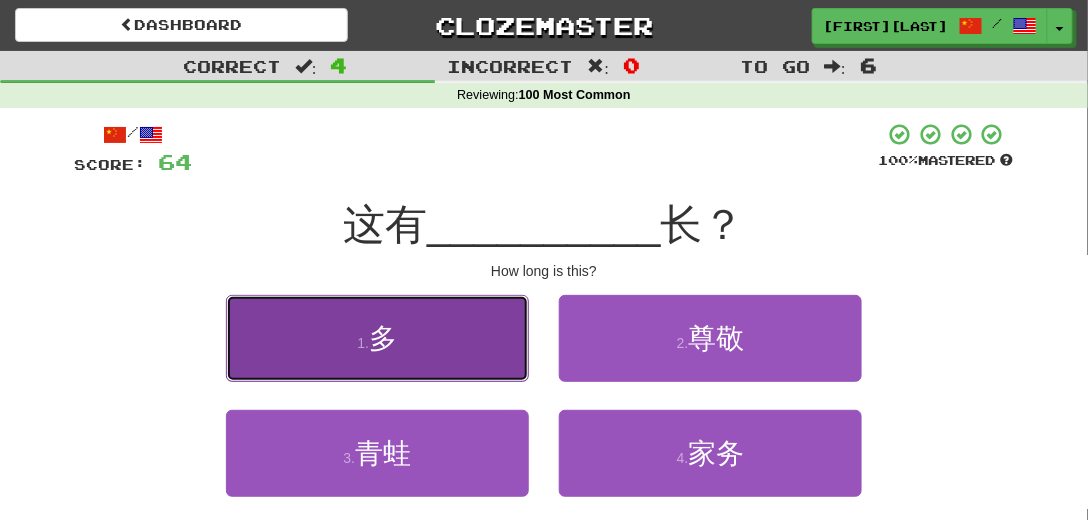 click on "多" at bounding box center [383, 338] 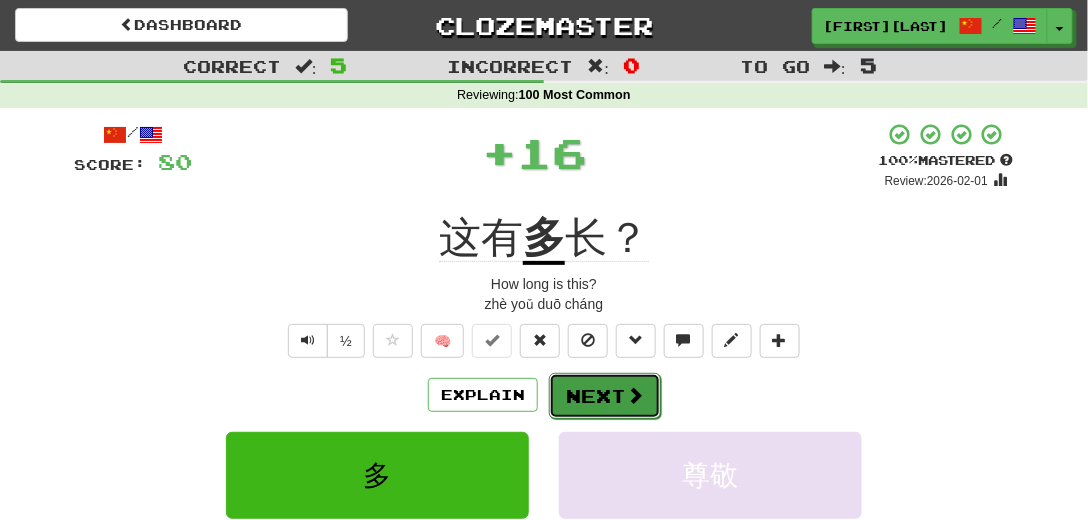 click on "Next" at bounding box center (605, 396) 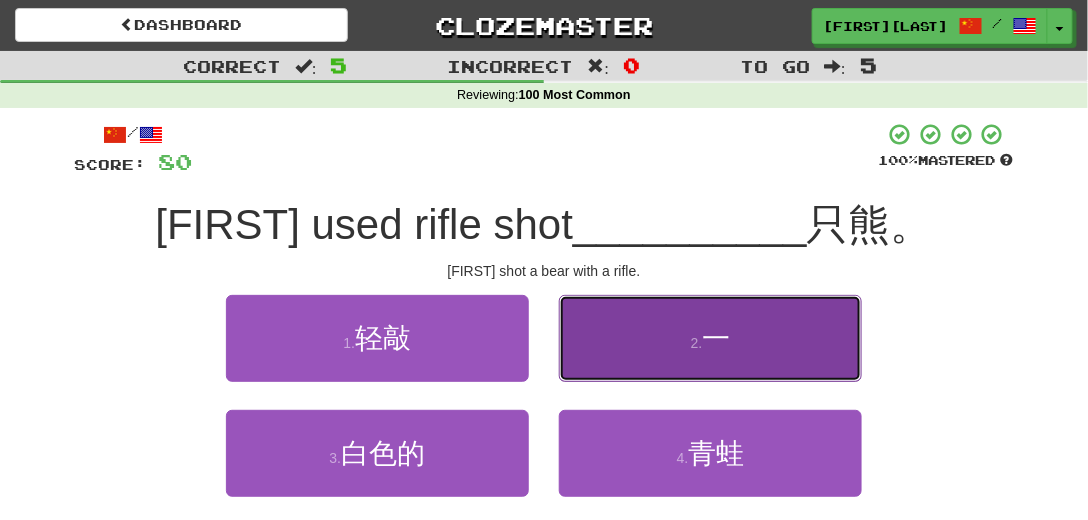 click on "一" at bounding box center (716, 338) 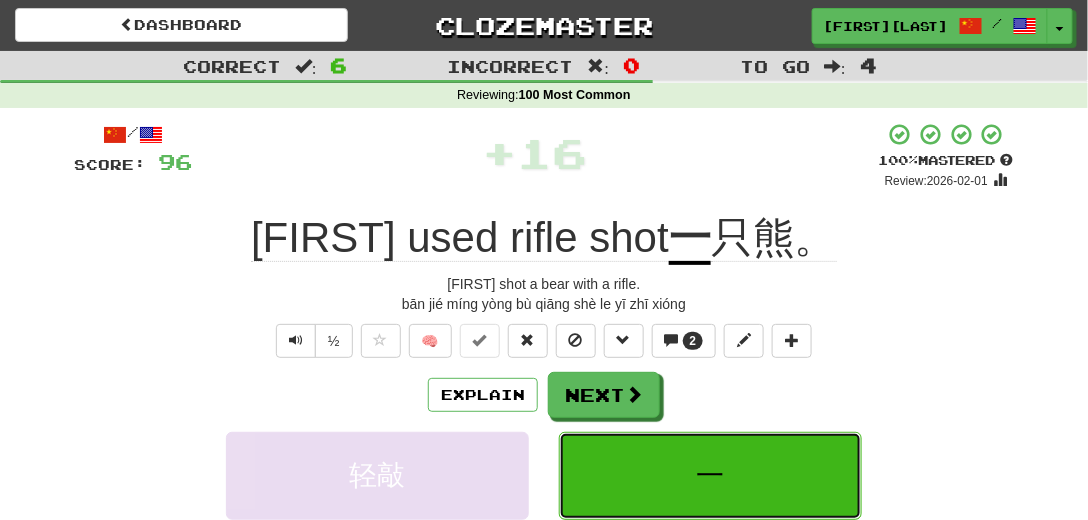 click on "一" at bounding box center [710, 475] 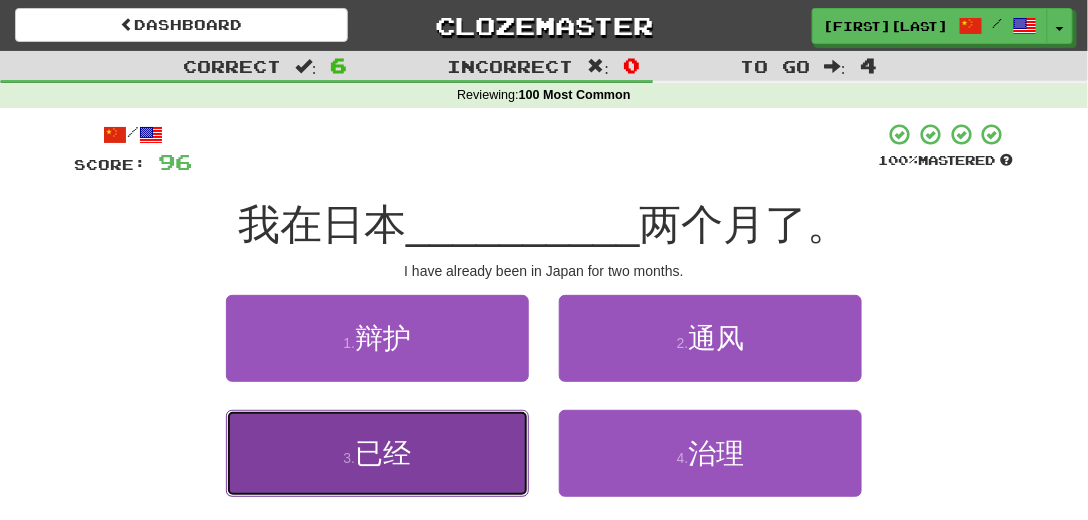 click on "已经" at bounding box center (383, 453) 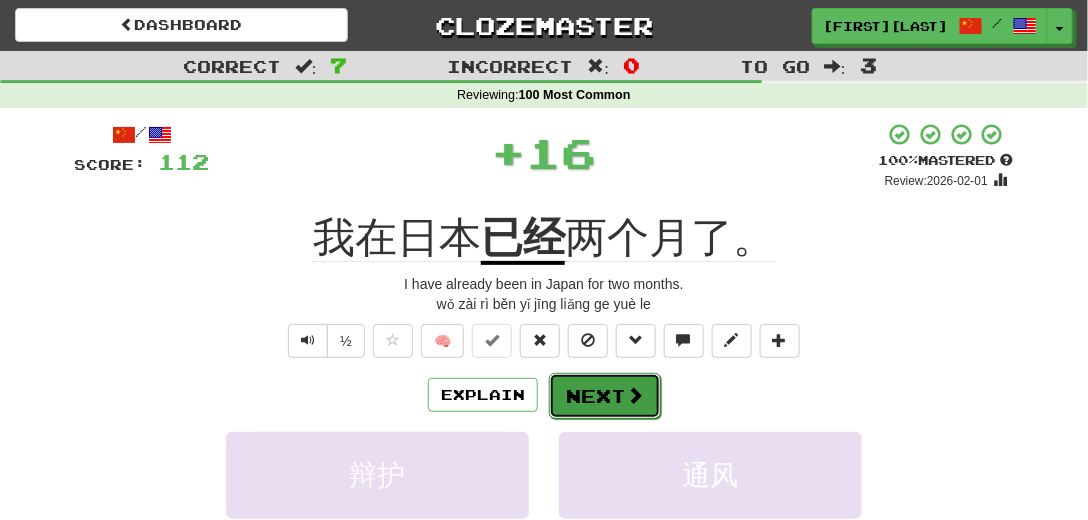 click on "Next" at bounding box center [605, 396] 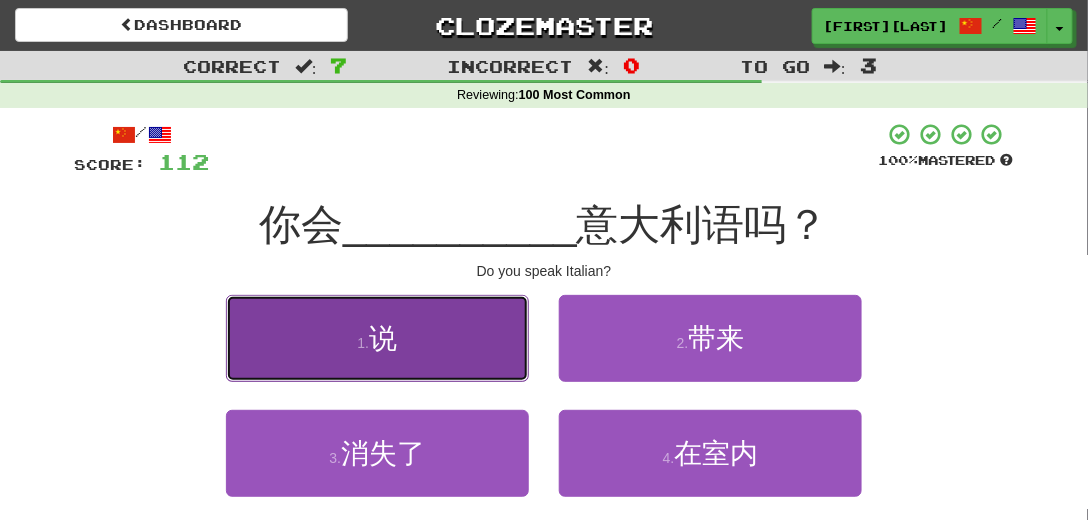 click on "说" at bounding box center (383, 338) 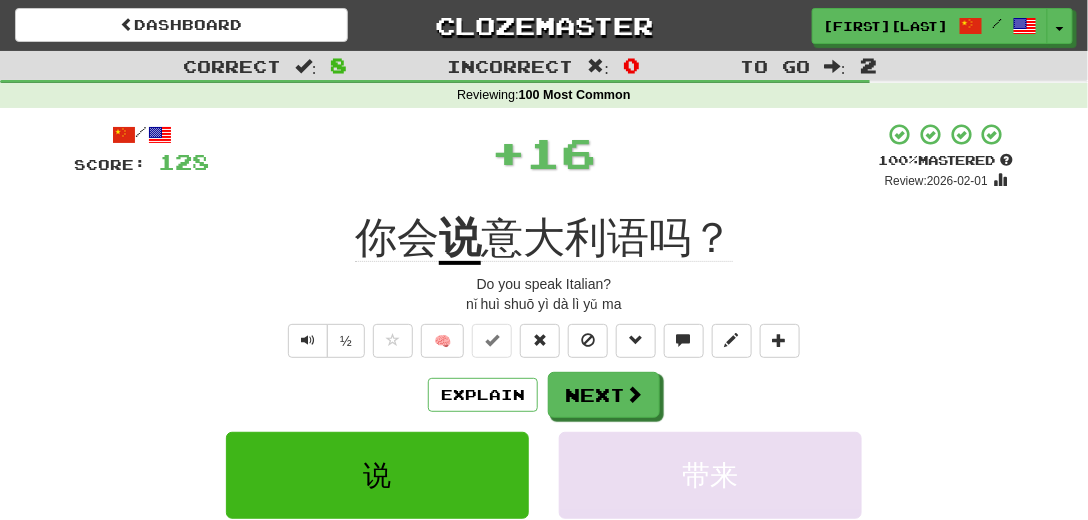 click on "Explain Next 说 带来 消失了 在室内 Learn more: 说 带来 消失了 在室内" at bounding box center (544, 532) 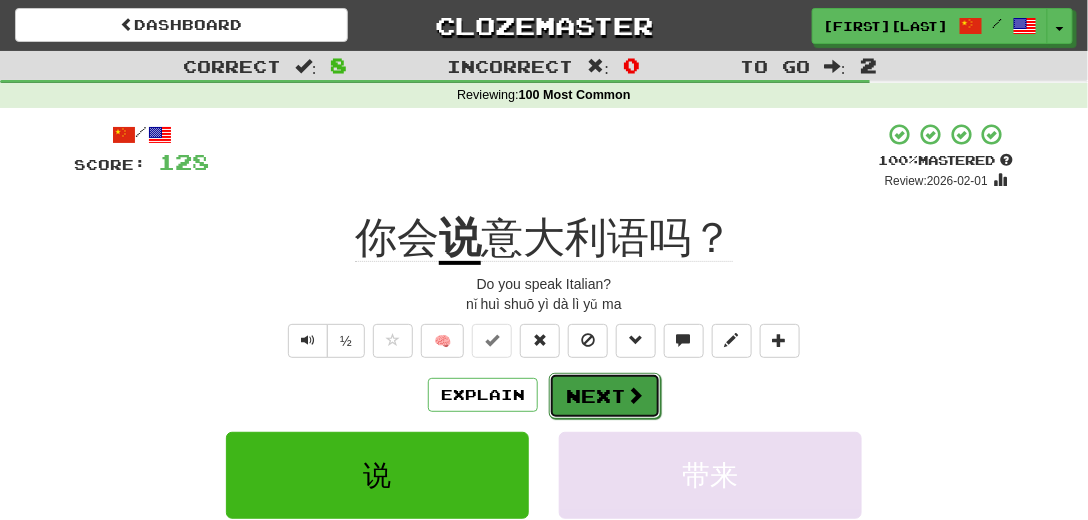click on "Next" at bounding box center (605, 396) 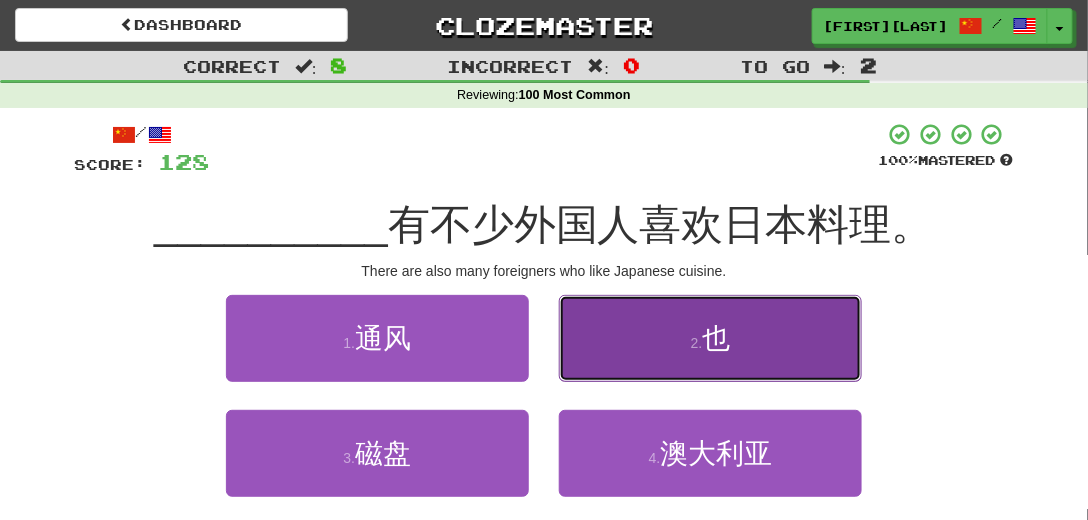 click on "2 ." at bounding box center (697, 343) 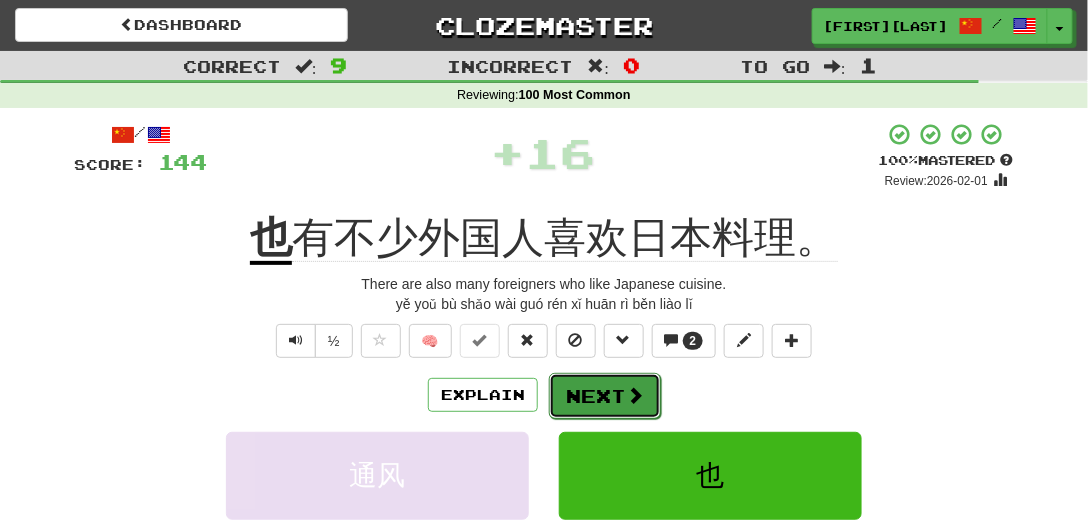 click on "Next" at bounding box center (605, 396) 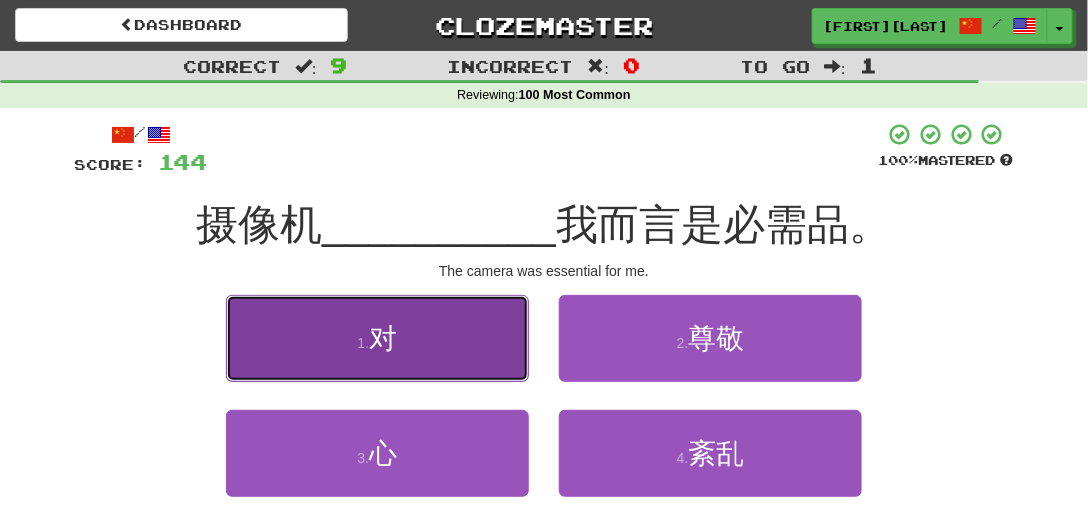 click on "对" at bounding box center [383, 338] 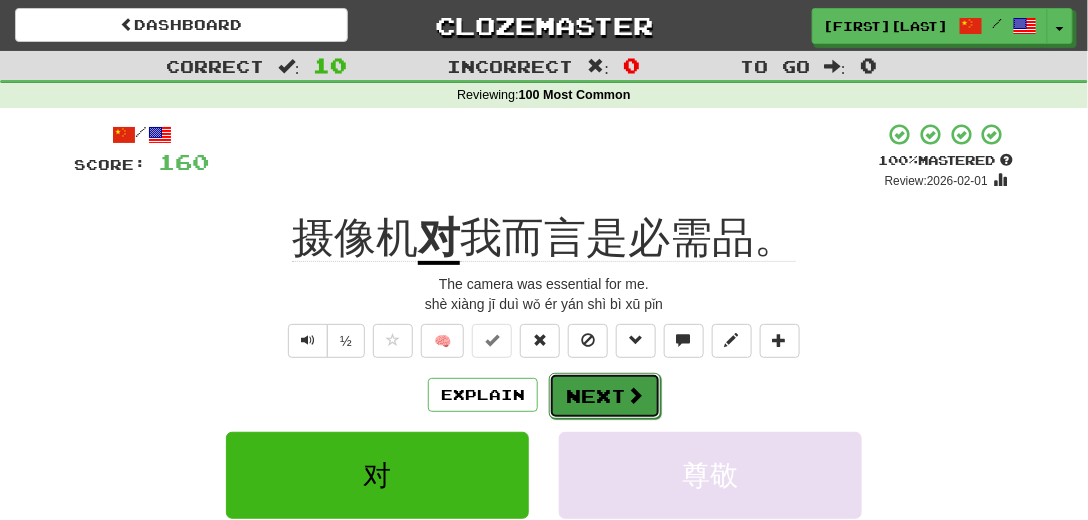click on "Next" at bounding box center [605, 396] 